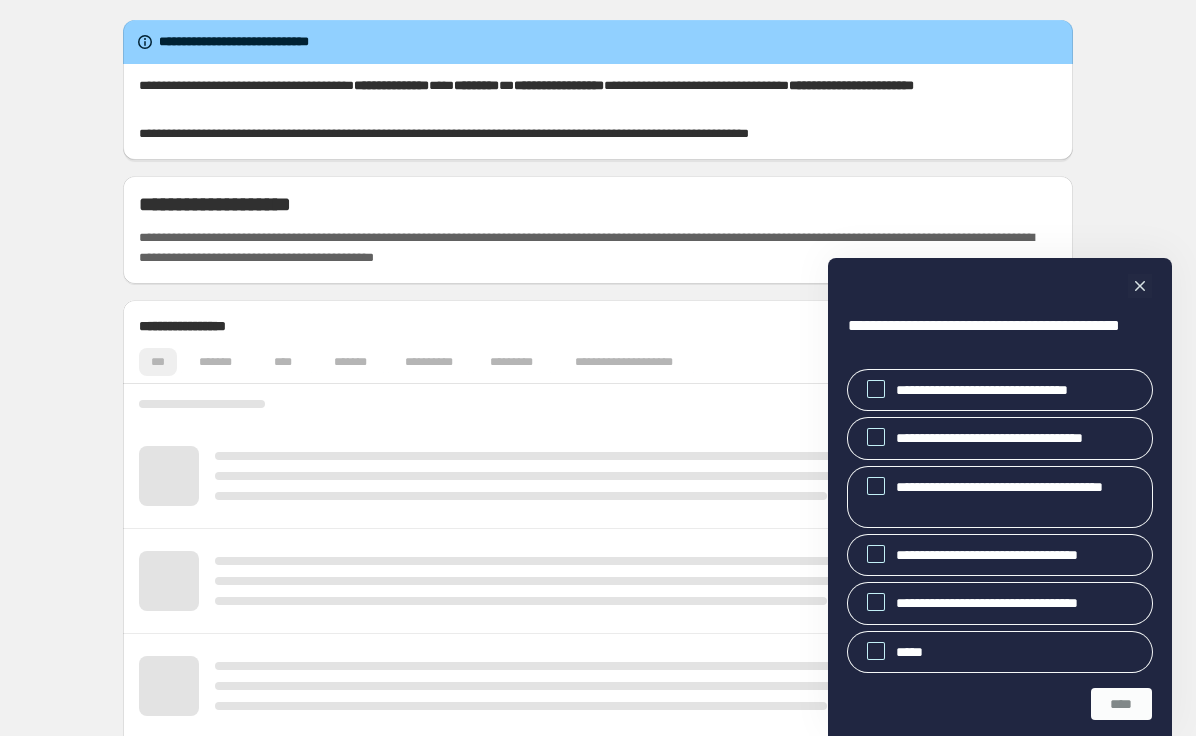 scroll, scrollTop: 0, scrollLeft: 0, axis: both 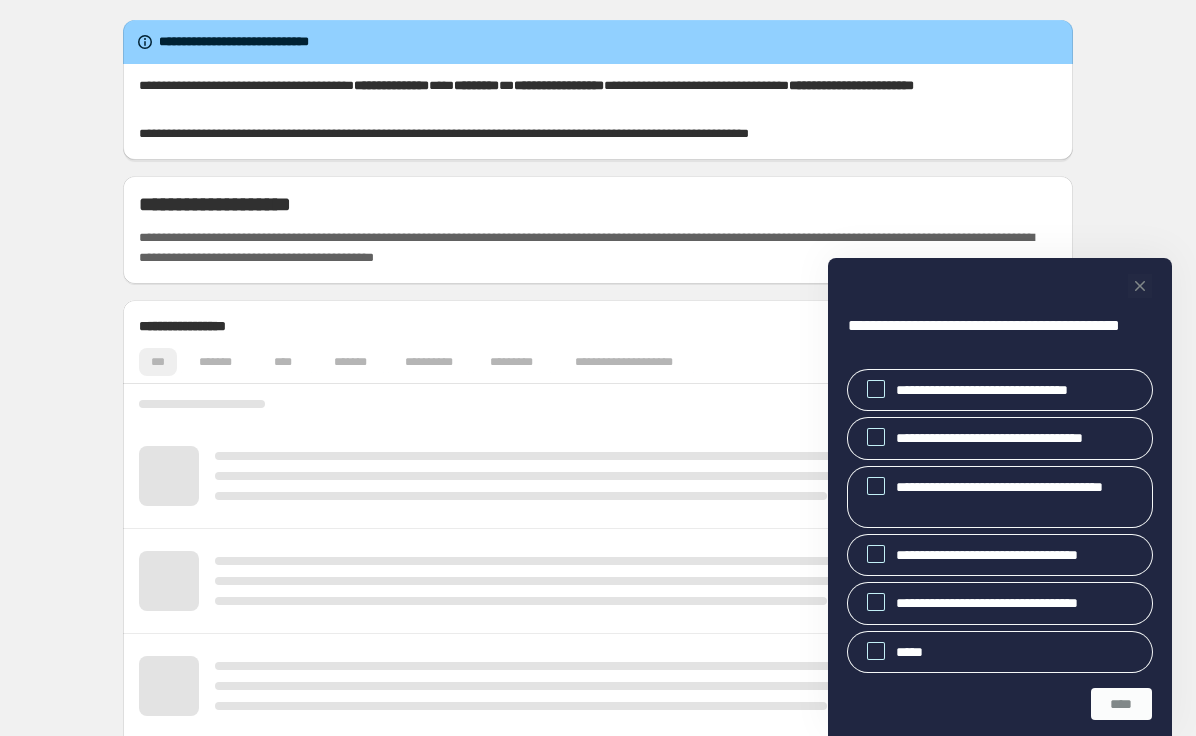 click at bounding box center [1140, 286] 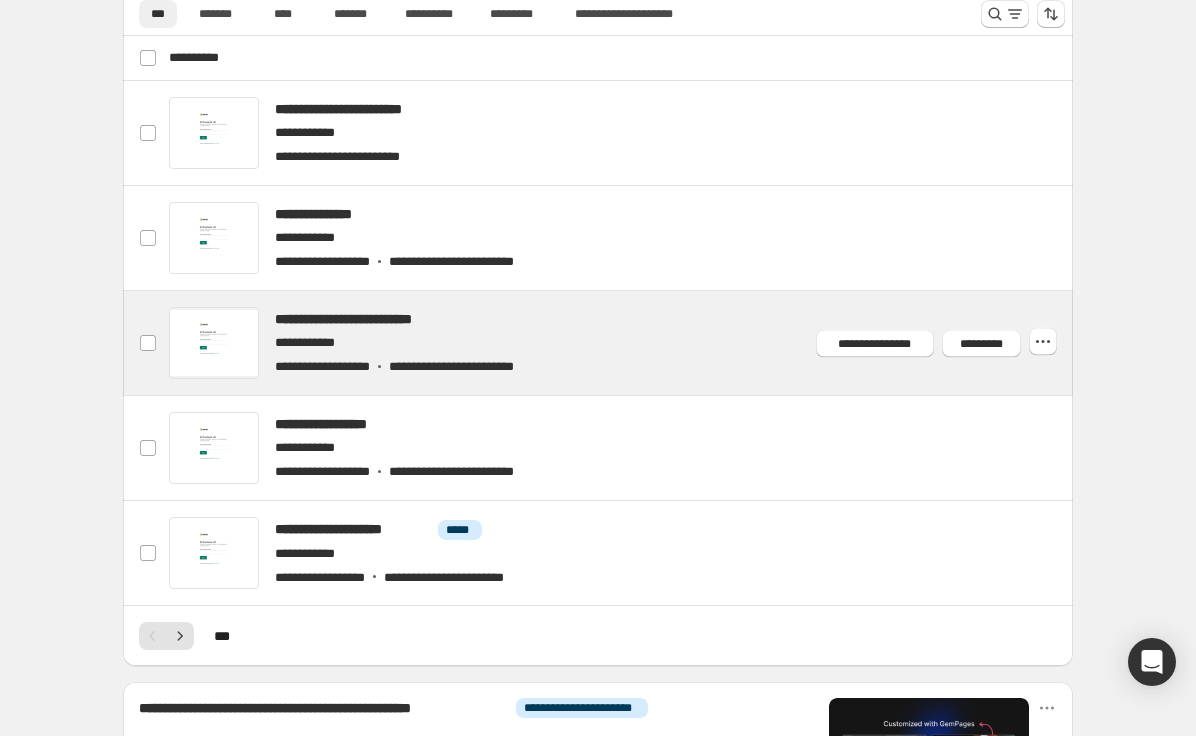 scroll, scrollTop: 762, scrollLeft: 0, axis: vertical 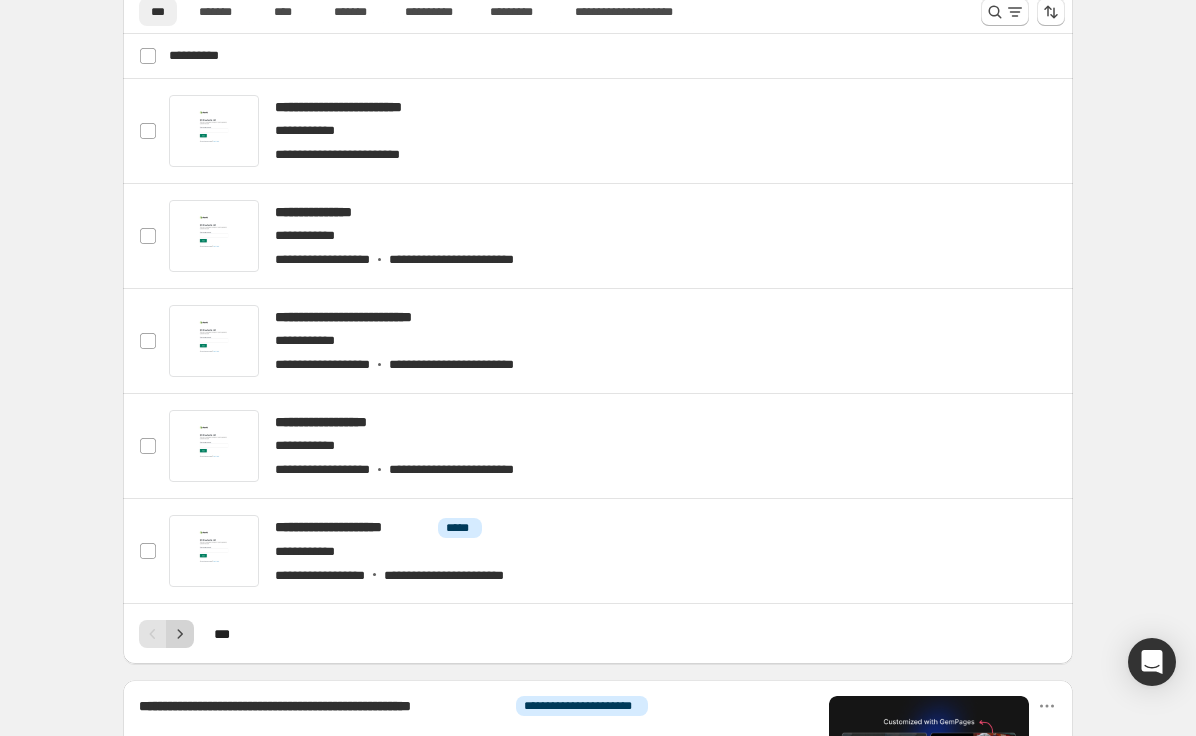 click at bounding box center (180, 634) 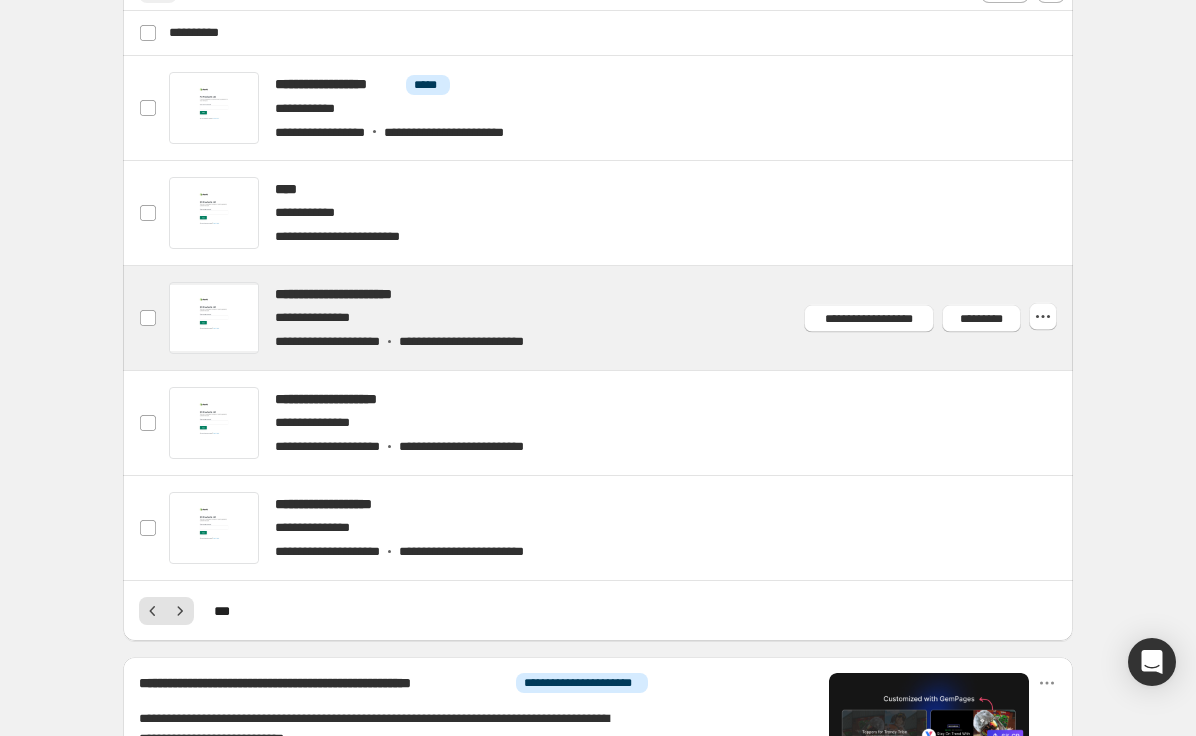 scroll, scrollTop: 804, scrollLeft: 0, axis: vertical 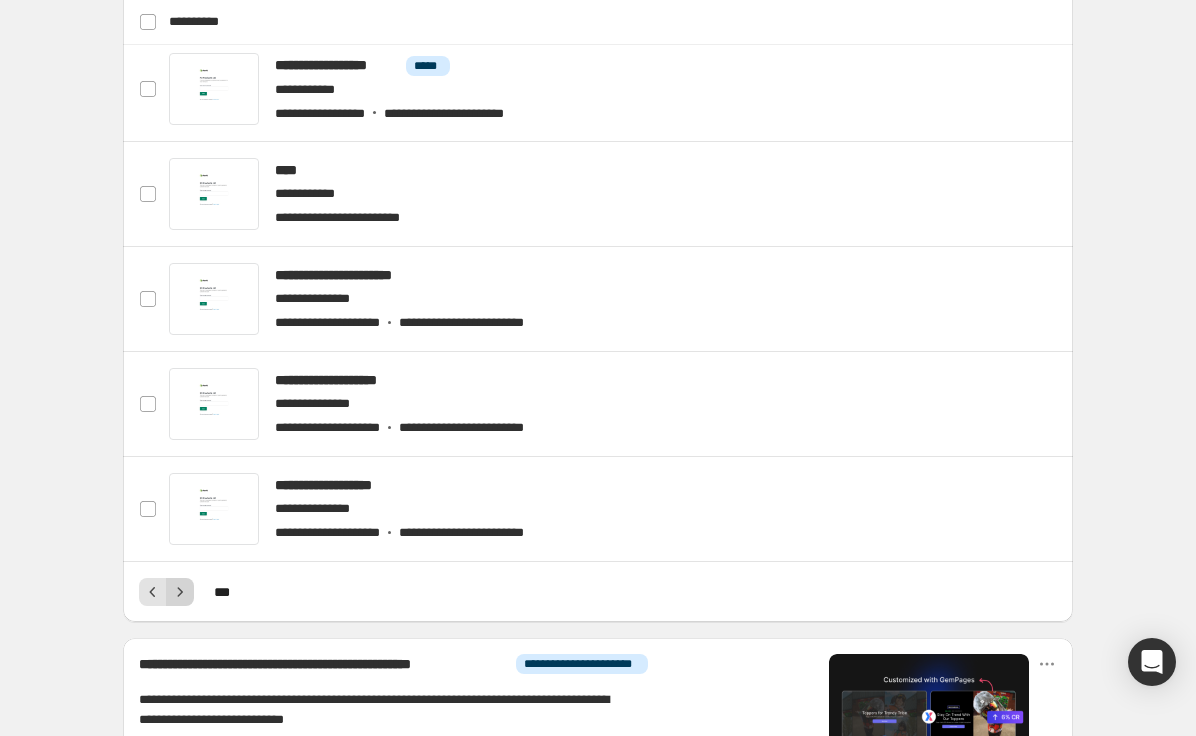 click at bounding box center (180, 592) 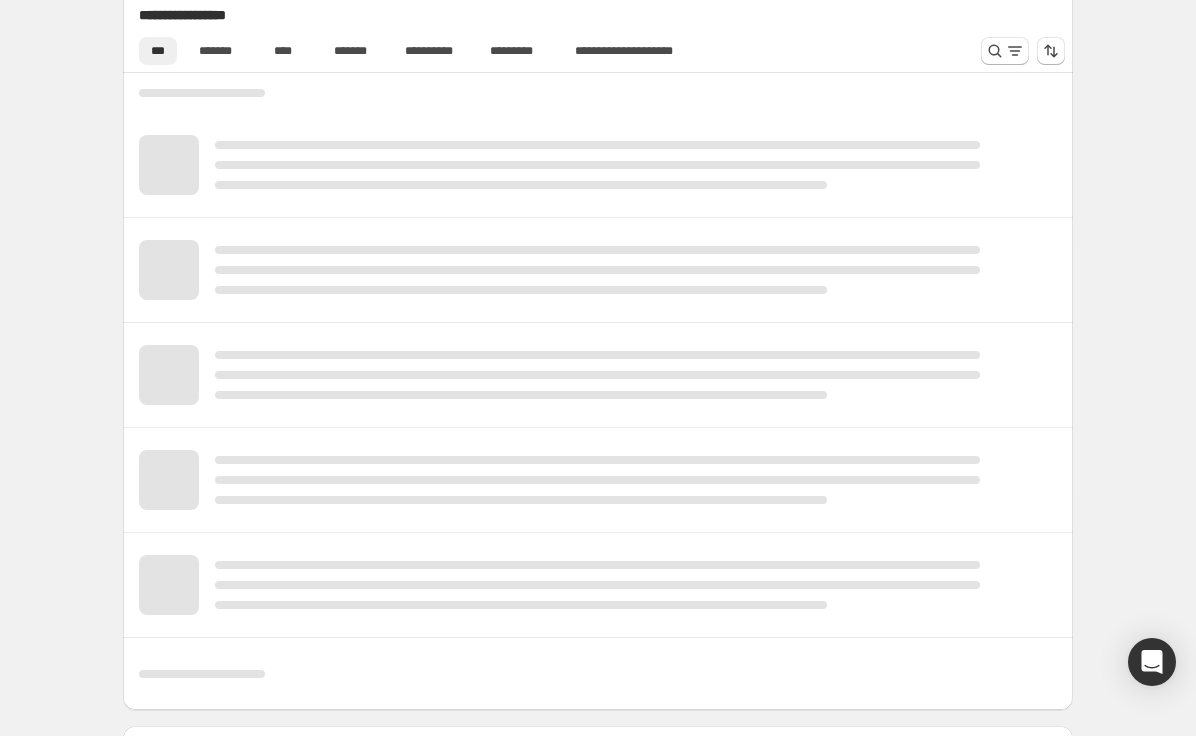 scroll, scrollTop: 712, scrollLeft: 0, axis: vertical 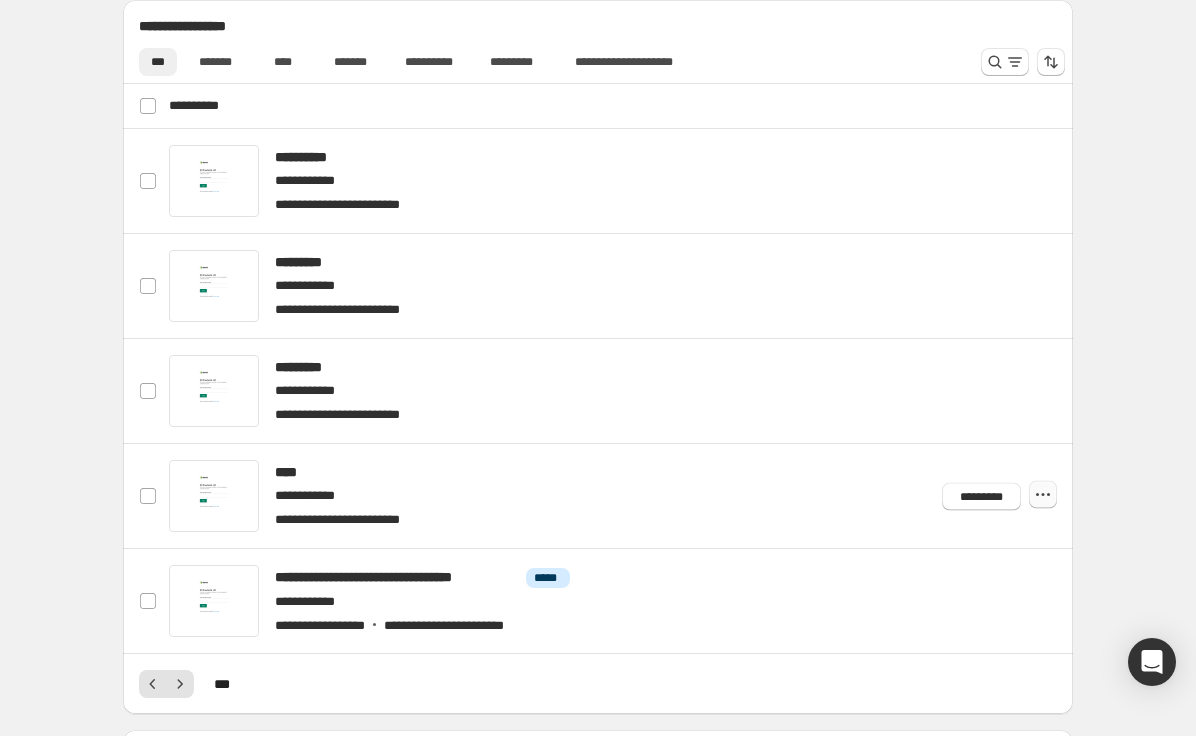 click at bounding box center (0, 0) 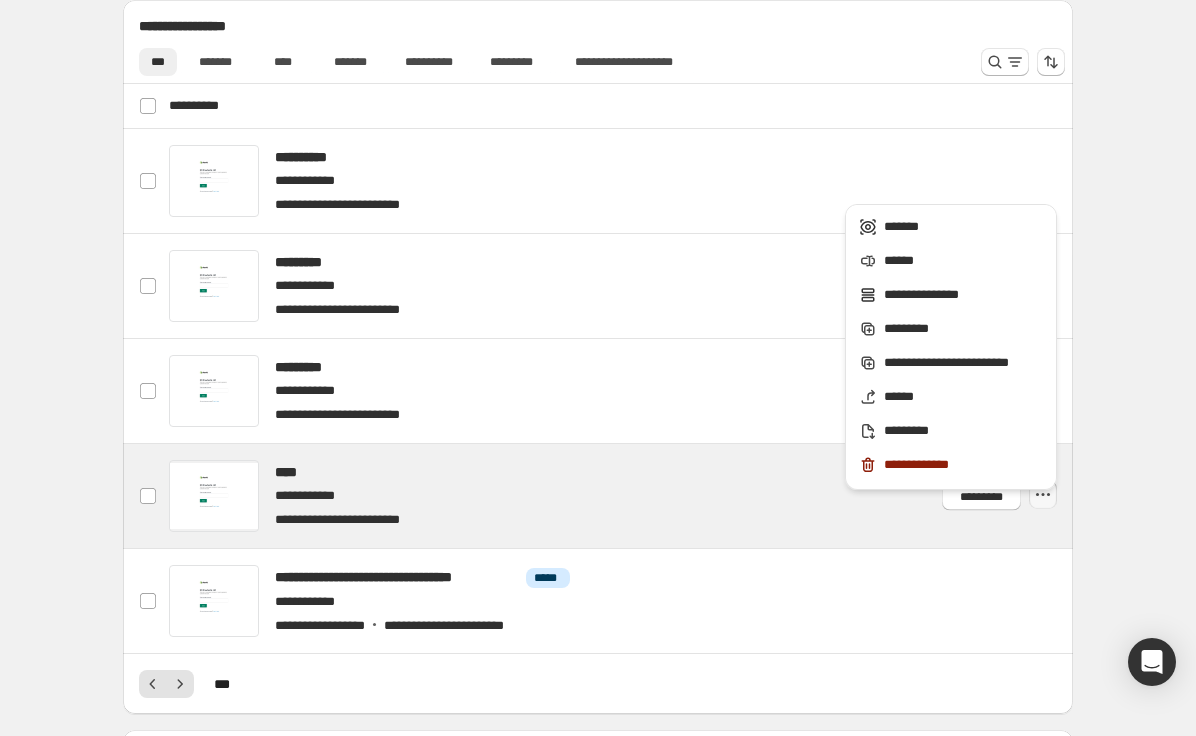 click at bounding box center (622, 496) 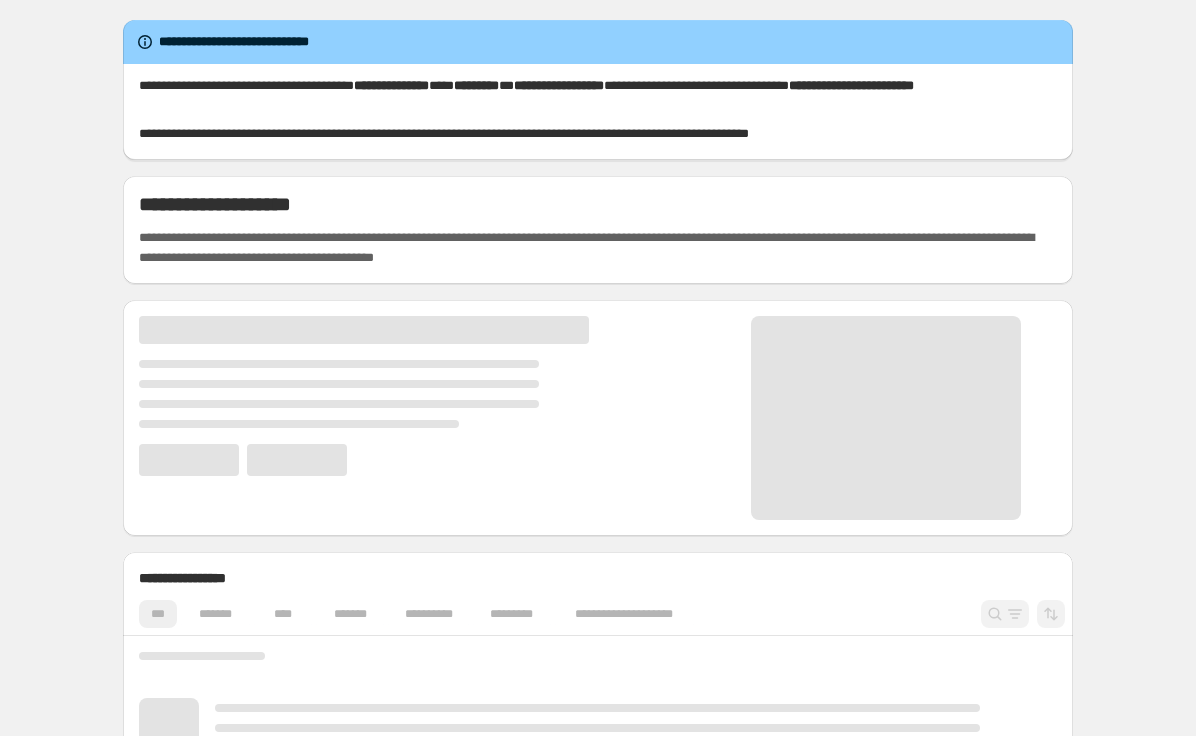 scroll, scrollTop: 0, scrollLeft: 0, axis: both 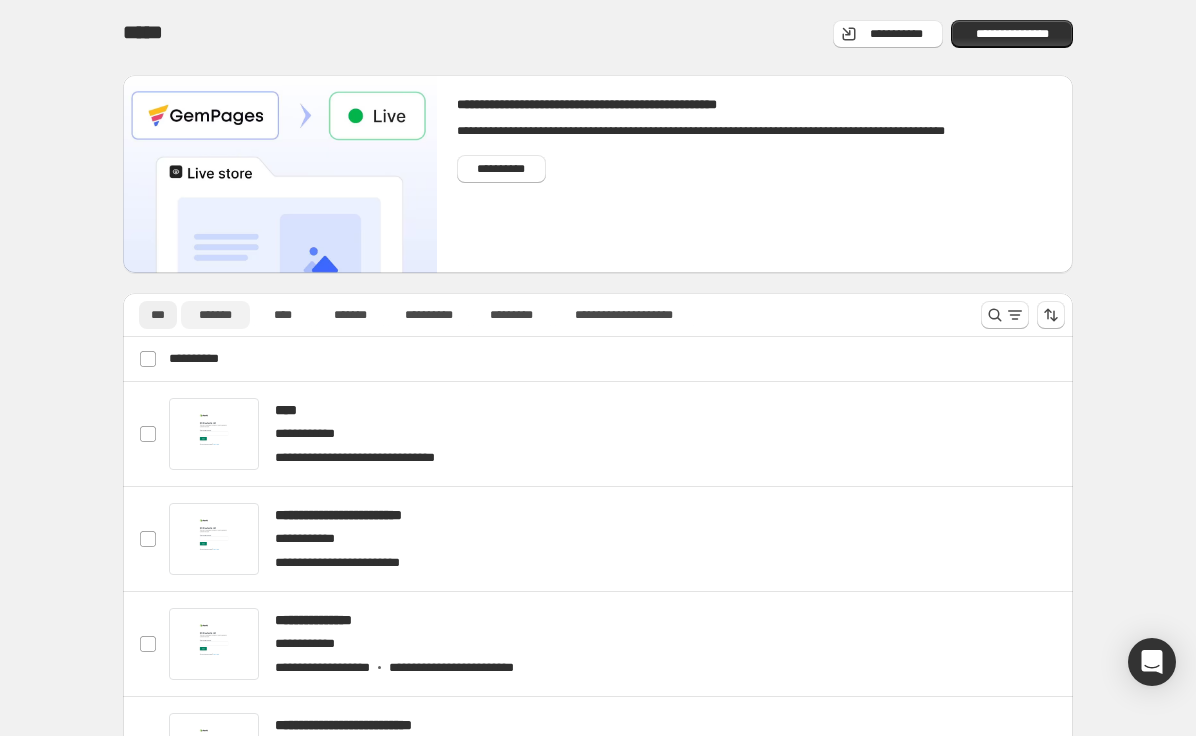 click on "*******" at bounding box center [215, 315] 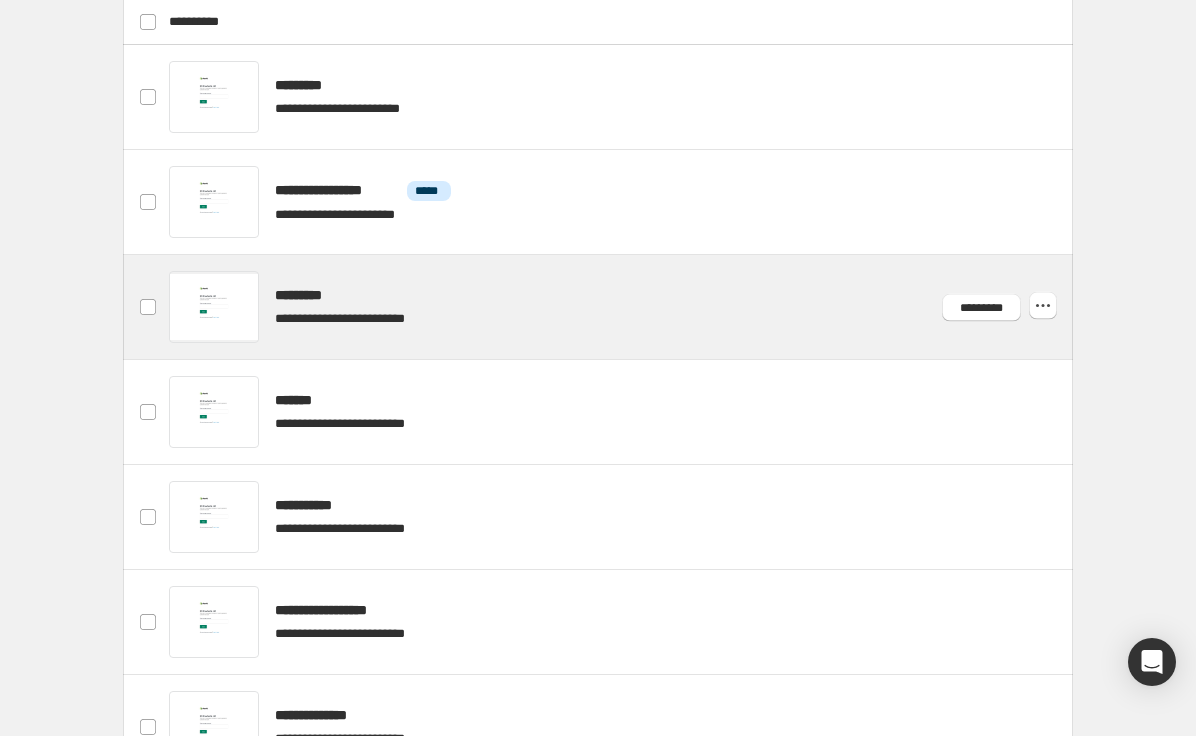 scroll, scrollTop: 877, scrollLeft: 0, axis: vertical 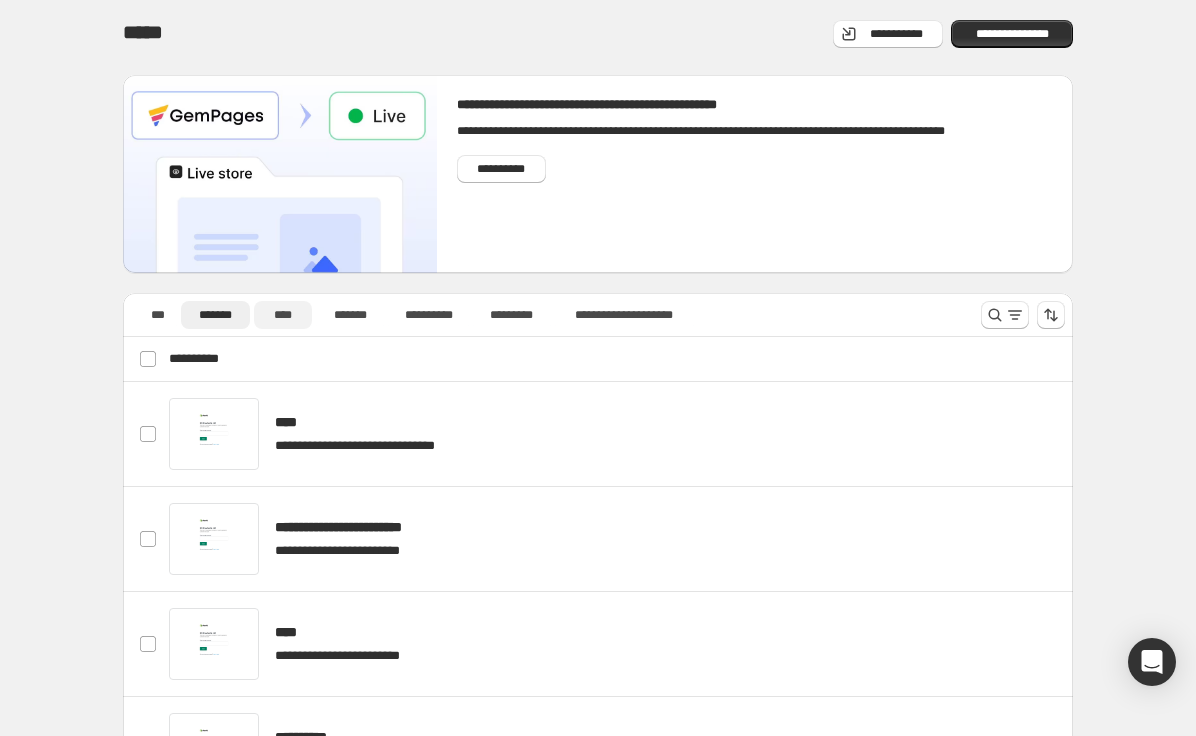 click on "****" at bounding box center [283, 315] 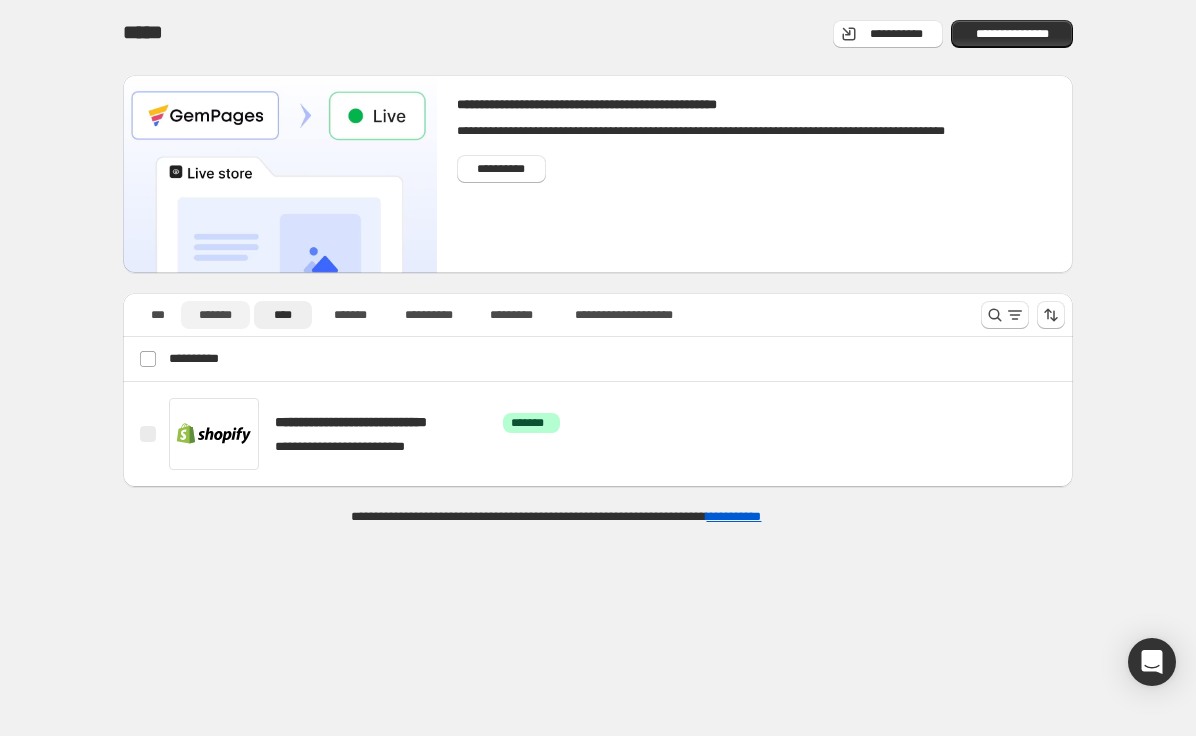 click on "*******" at bounding box center [215, 315] 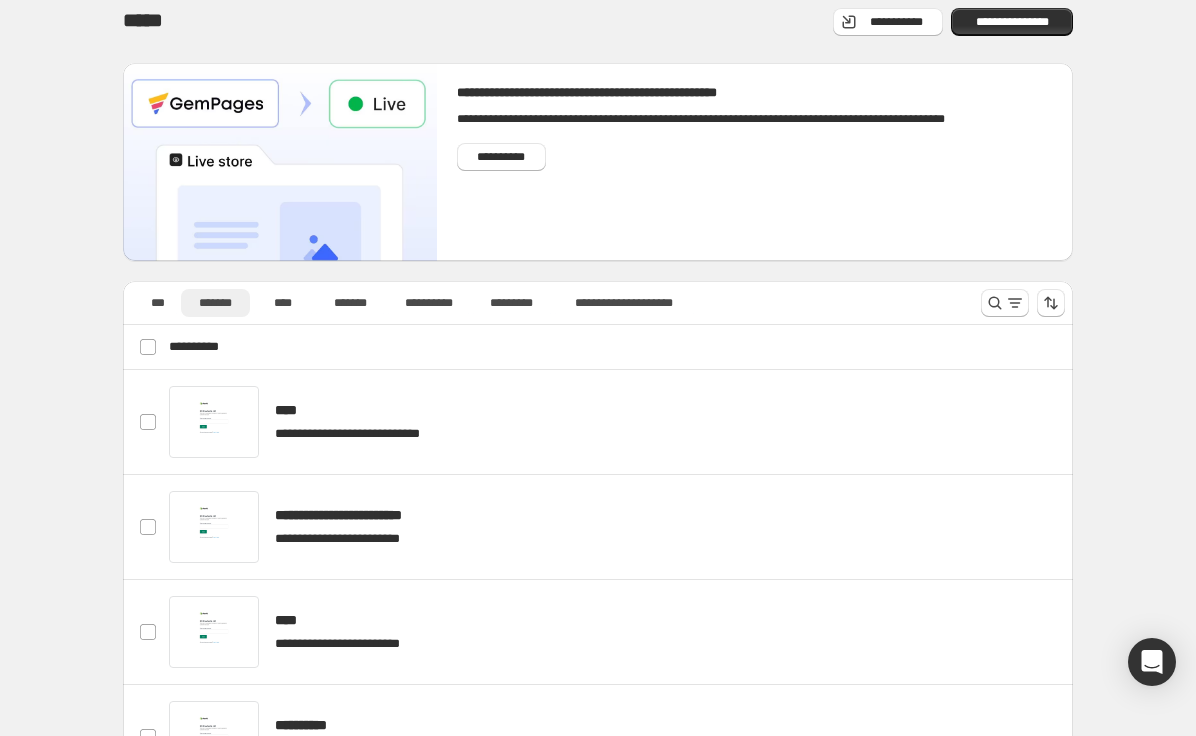 scroll, scrollTop: 0, scrollLeft: 0, axis: both 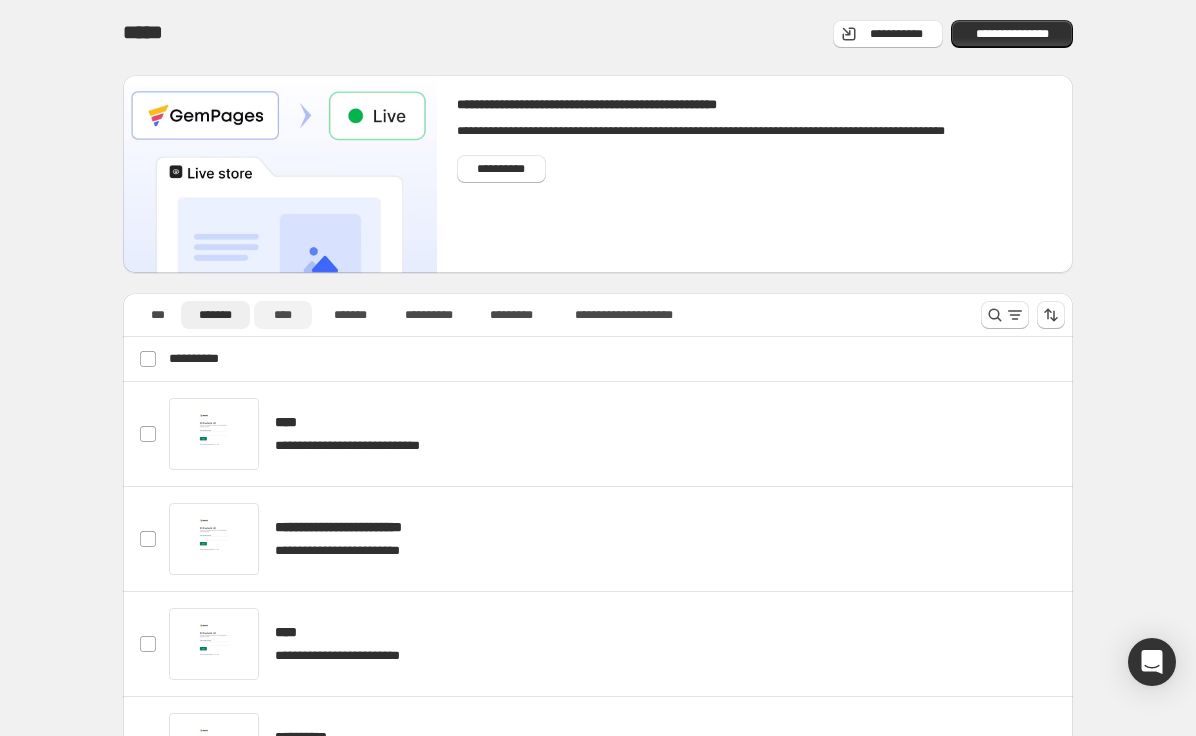 click on "****" at bounding box center (283, 315) 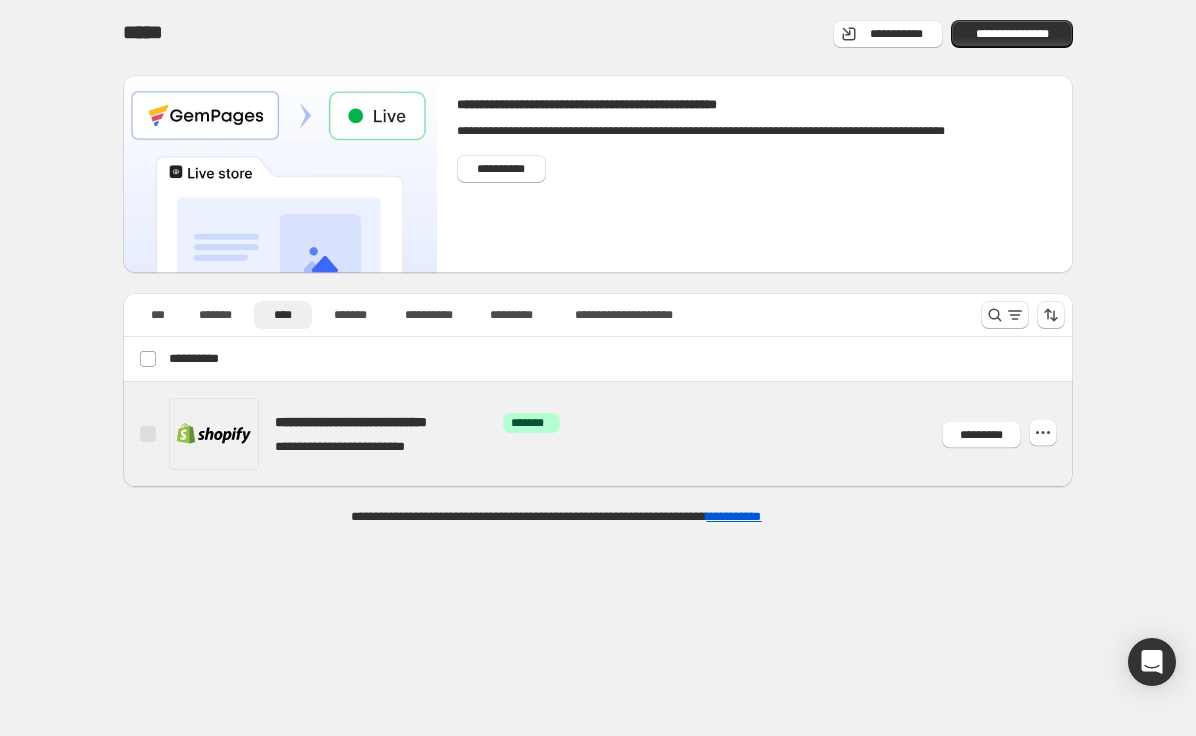 click at bounding box center [622, 434] 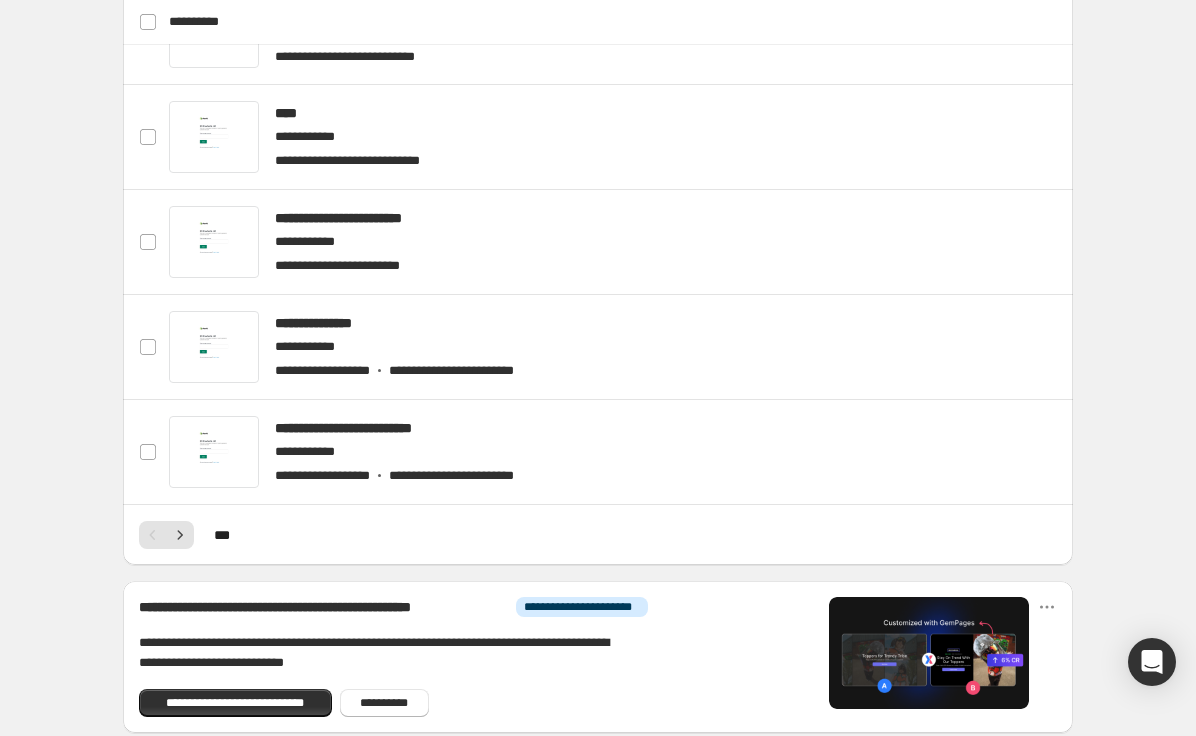 scroll, scrollTop: 856, scrollLeft: 0, axis: vertical 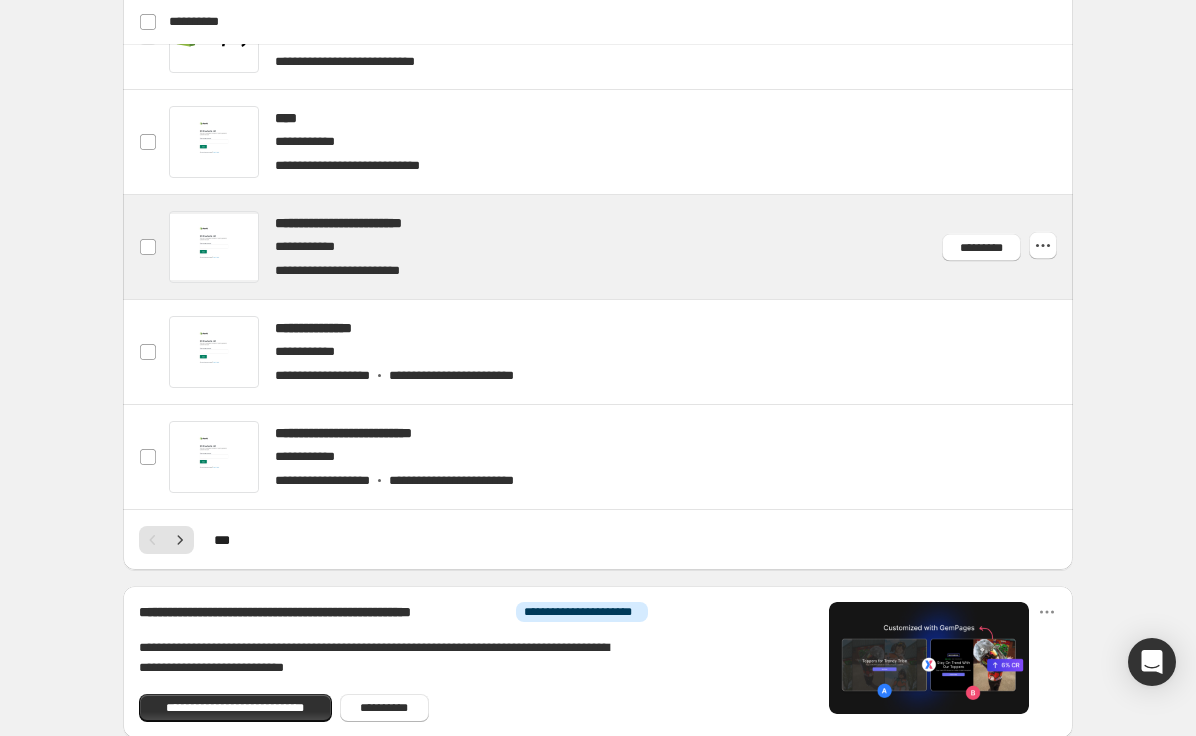 click at bounding box center [622, 247] 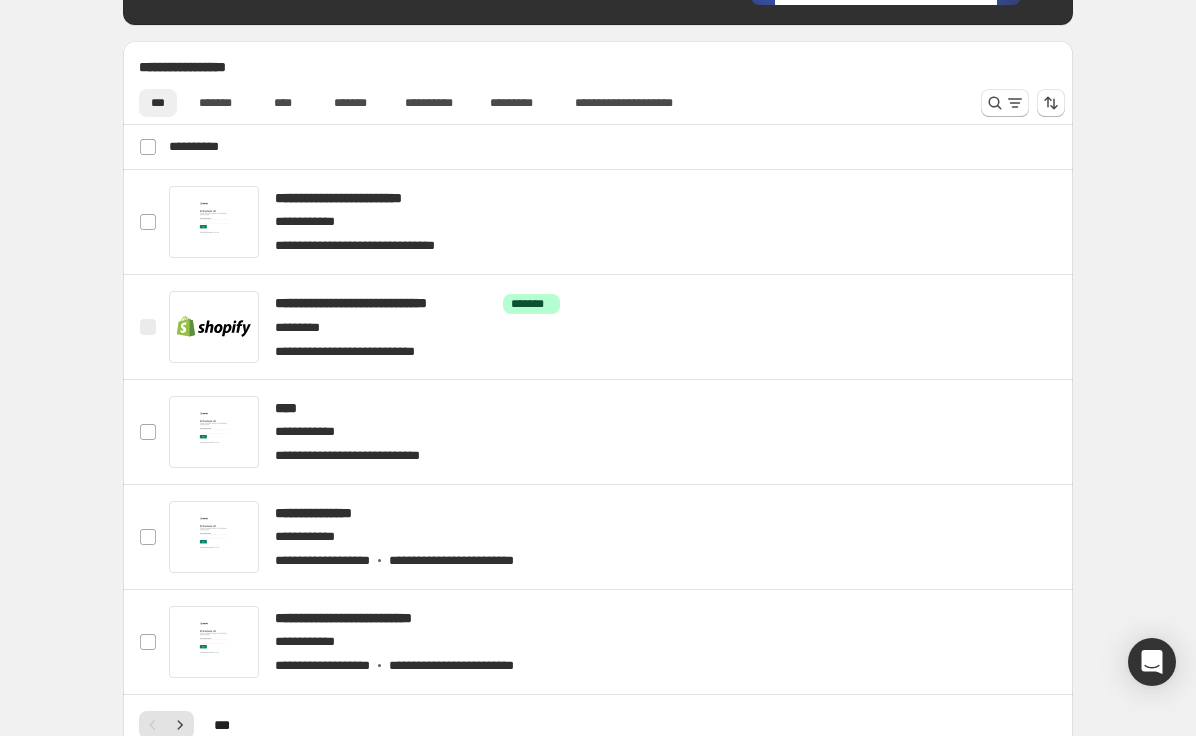 scroll, scrollTop: 665, scrollLeft: 0, axis: vertical 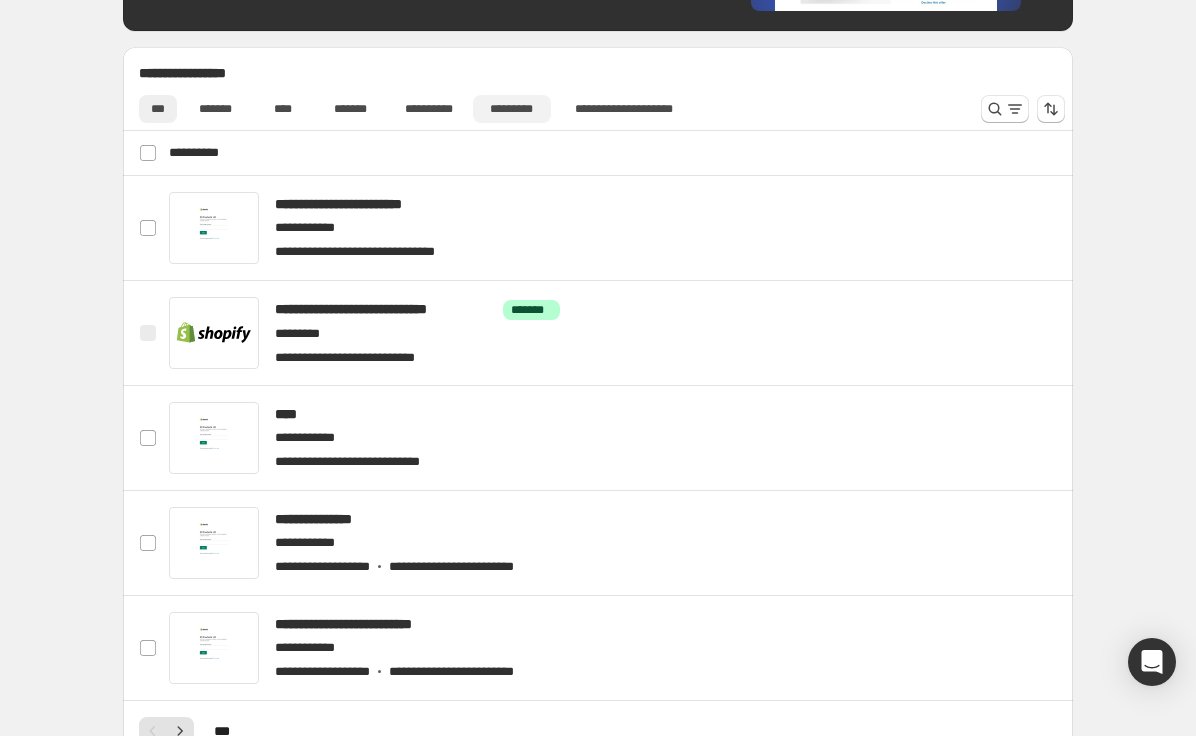 click on "*********" at bounding box center (511, 109) 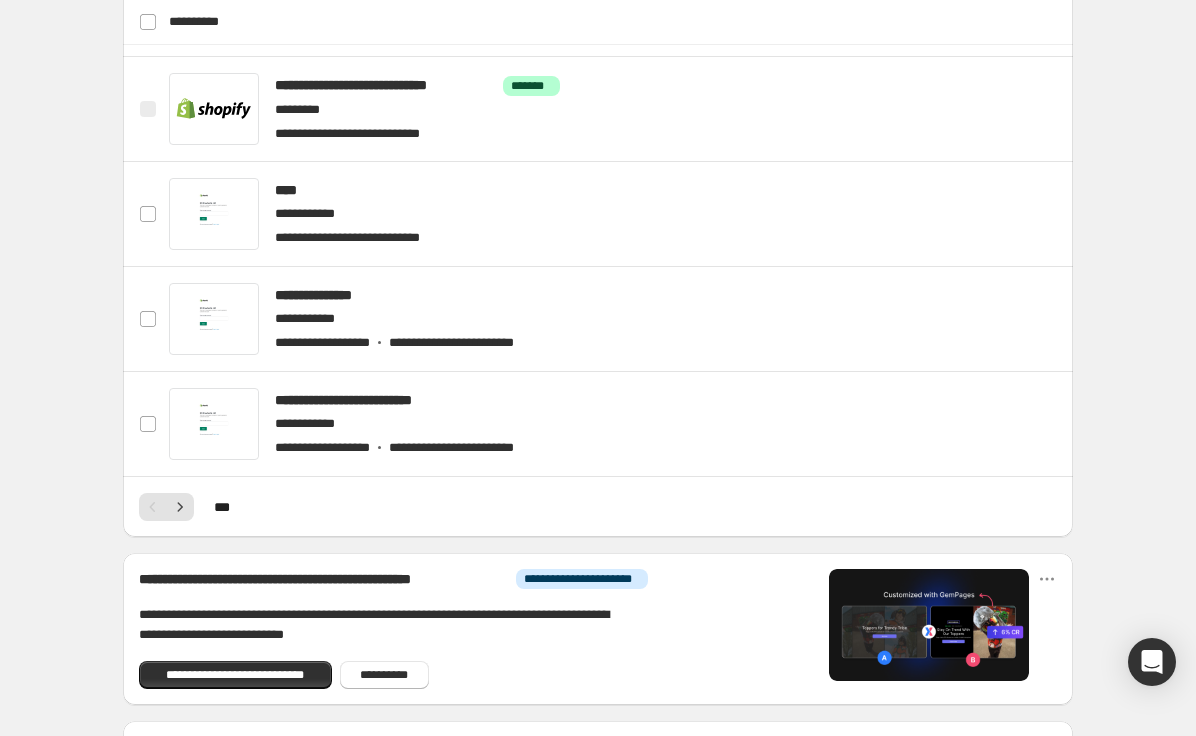 scroll, scrollTop: 892, scrollLeft: 0, axis: vertical 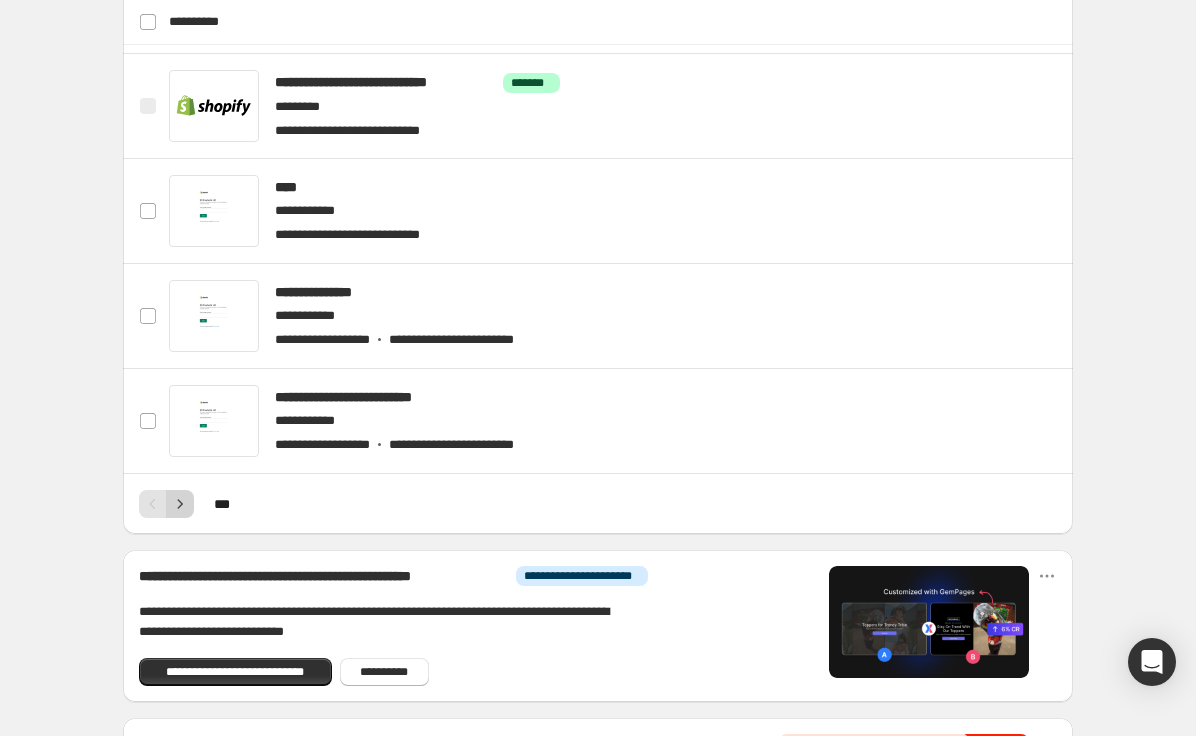click at bounding box center [180, 504] 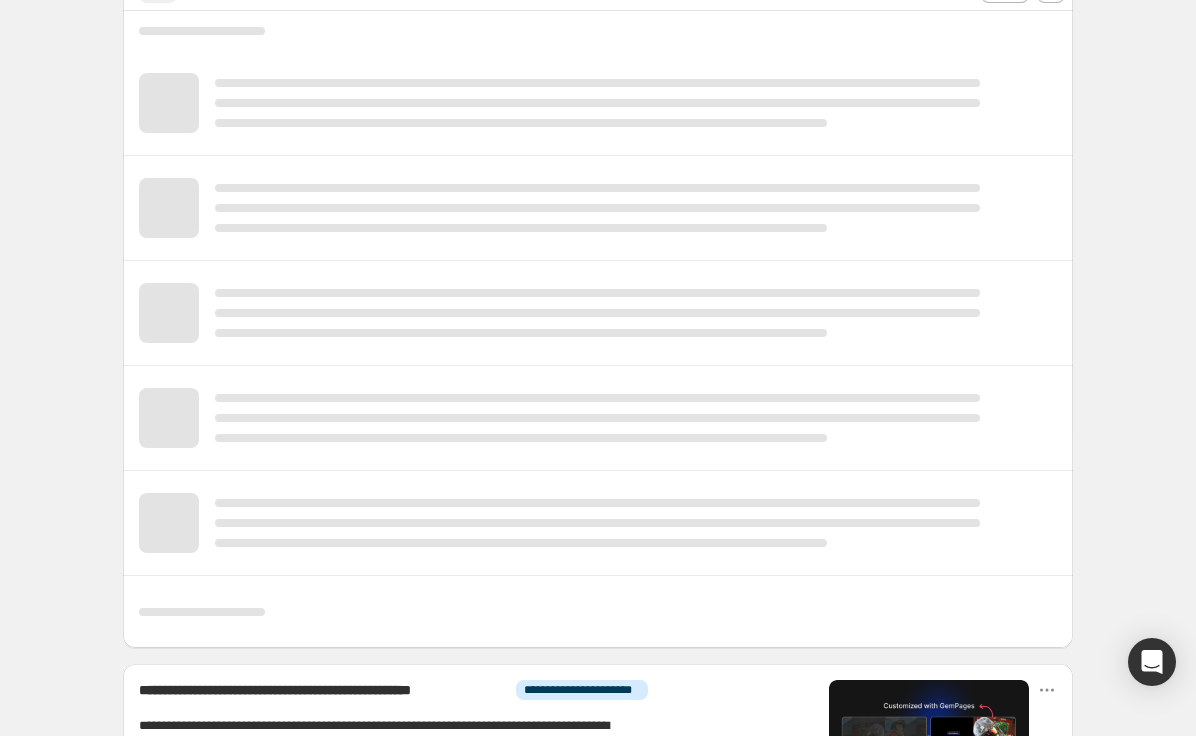 scroll, scrollTop: 712, scrollLeft: 0, axis: vertical 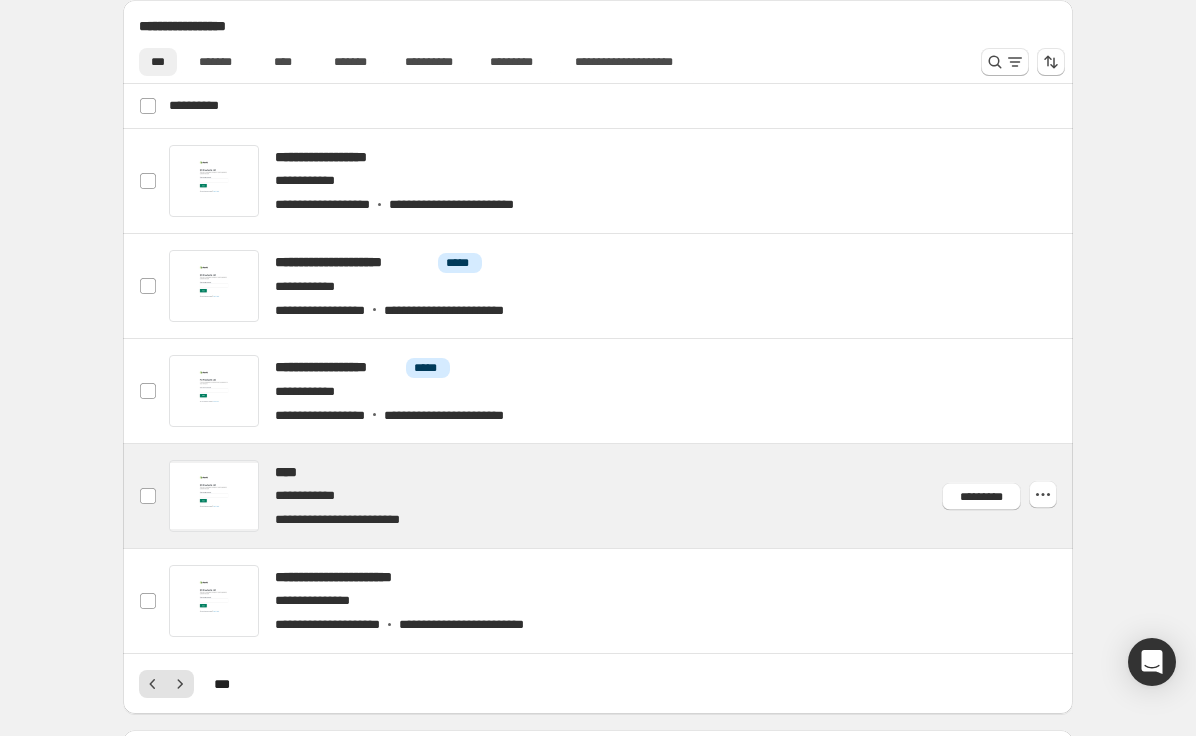 click at bounding box center (622, 496) 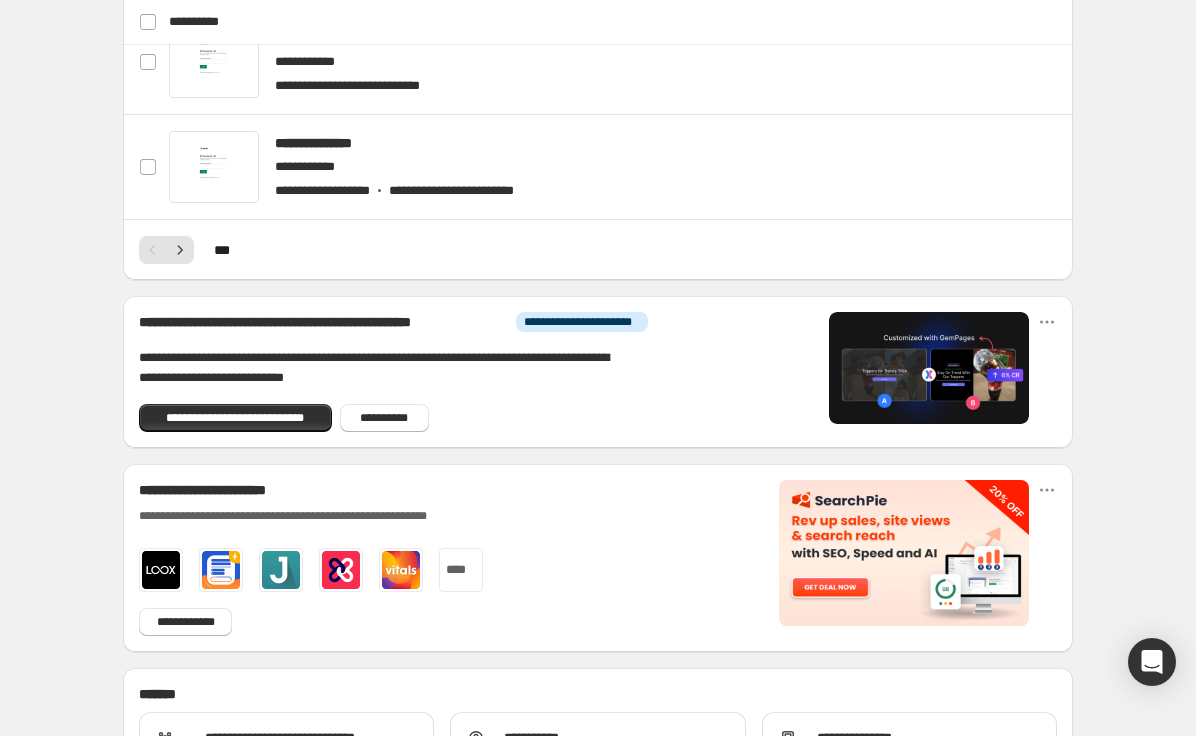 scroll, scrollTop: 1160, scrollLeft: 0, axis: vertical 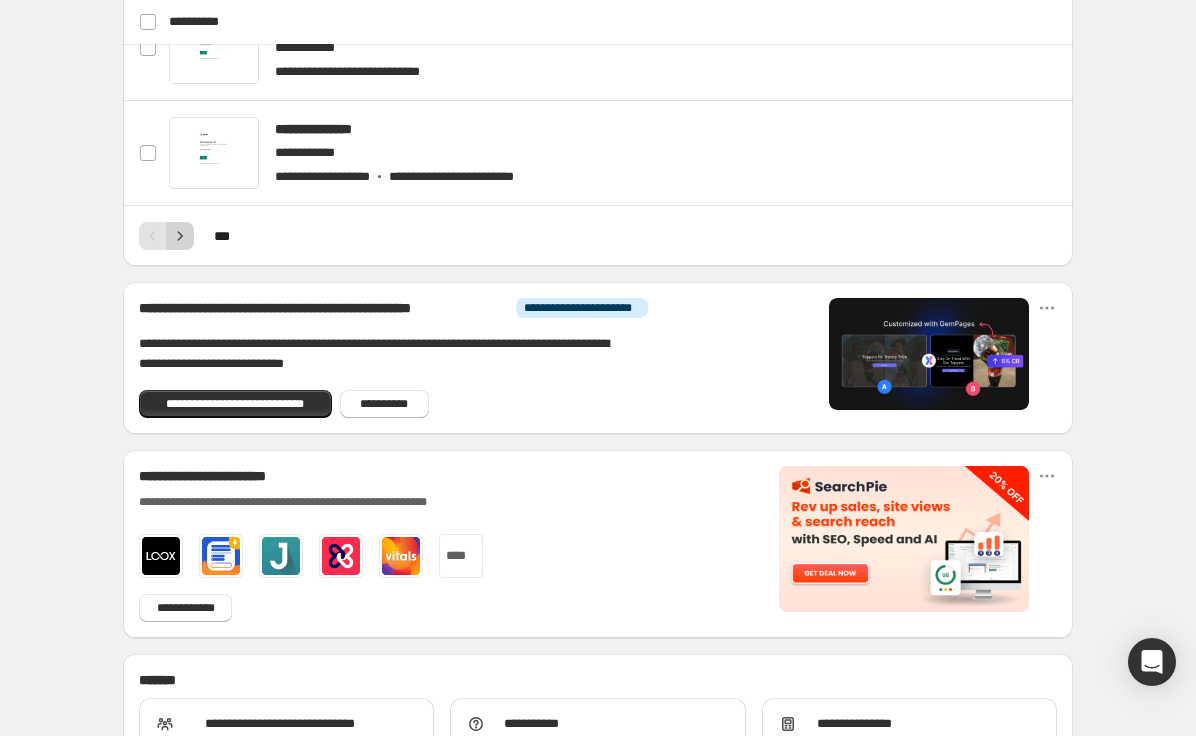 click at bounding box center [180, 236] 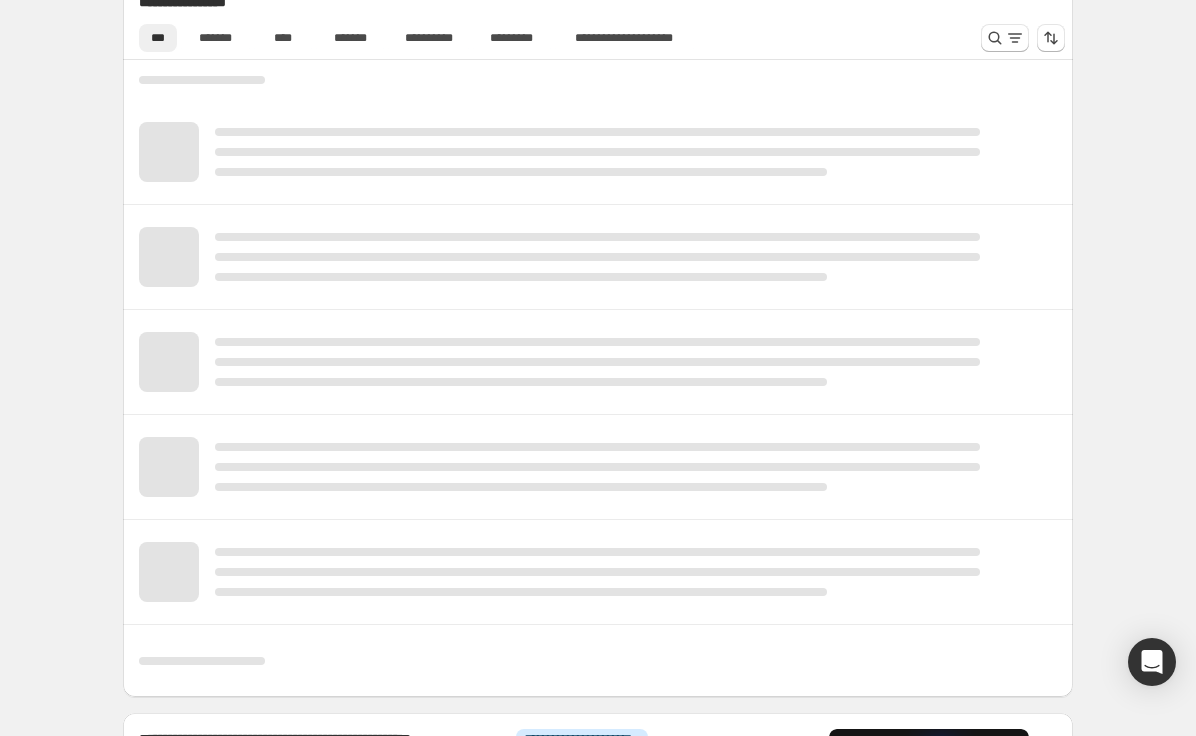scroll, scrollTop: 712, scrollLeft: 0, axis: vertical 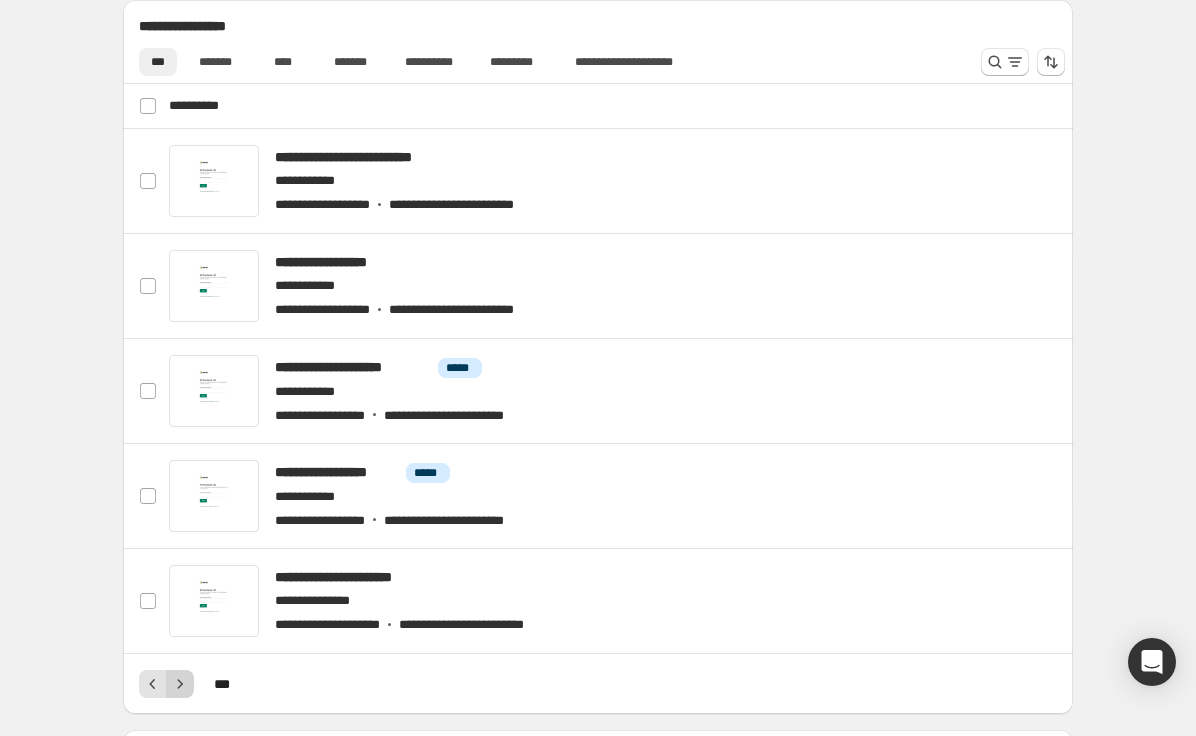 click at bounding box center (180, 684) 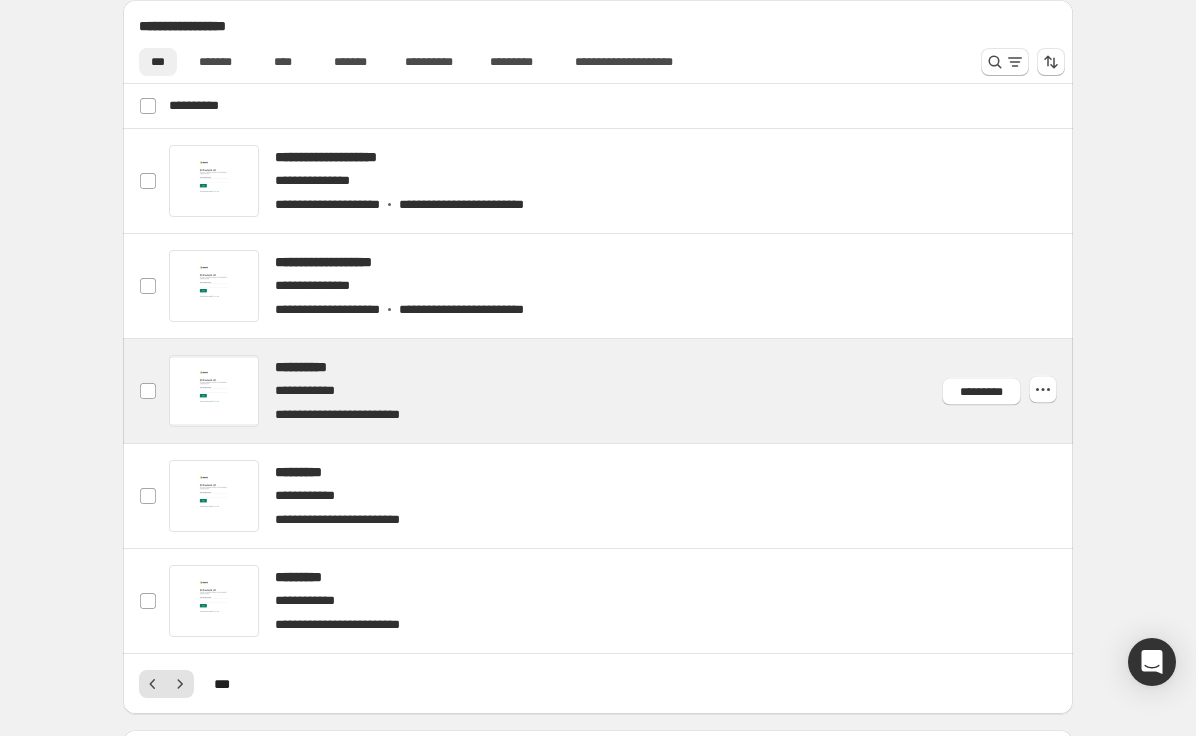click at bounding box center (622, 391) 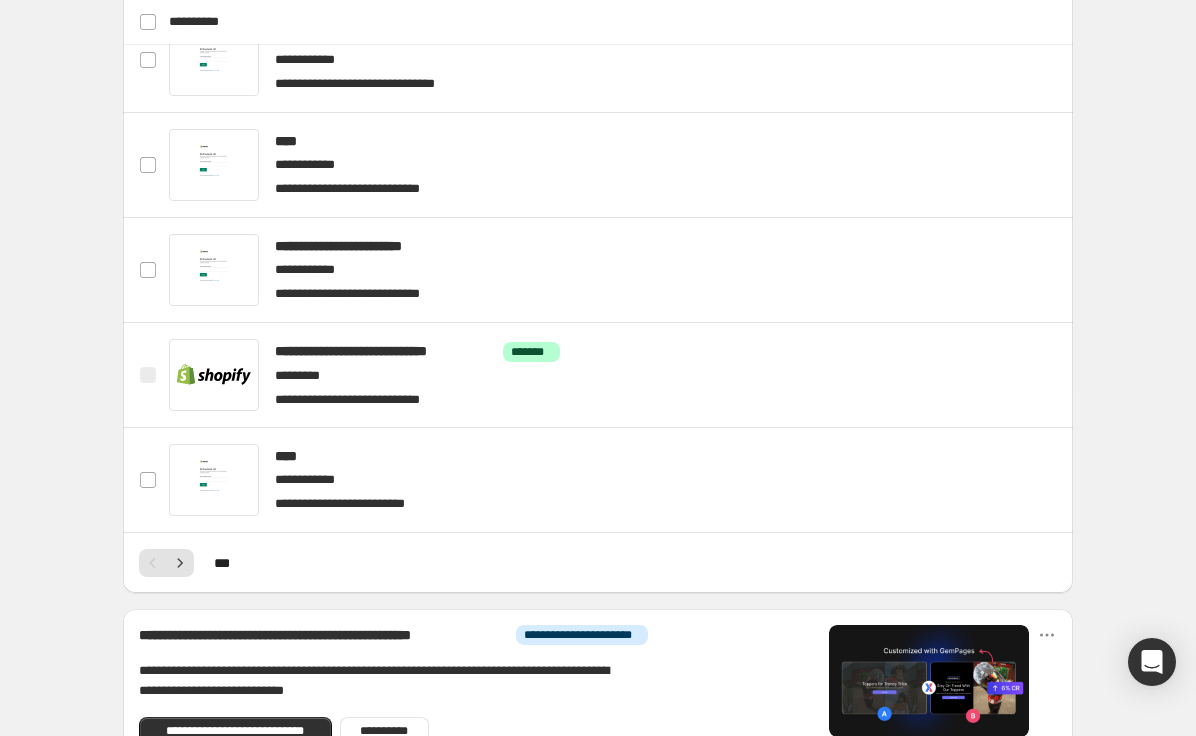 scroll, scrollTop: 836, scrollLeft: 0, axis: vertical 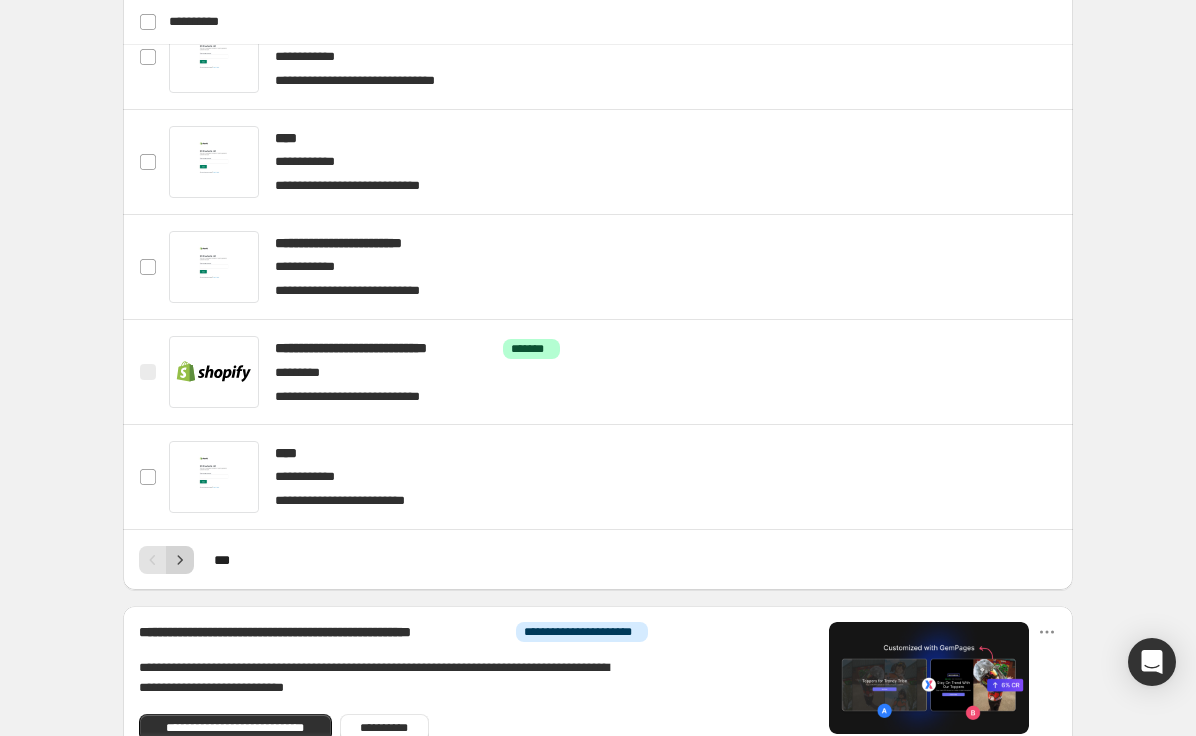 click at bounding box center [180, 560] 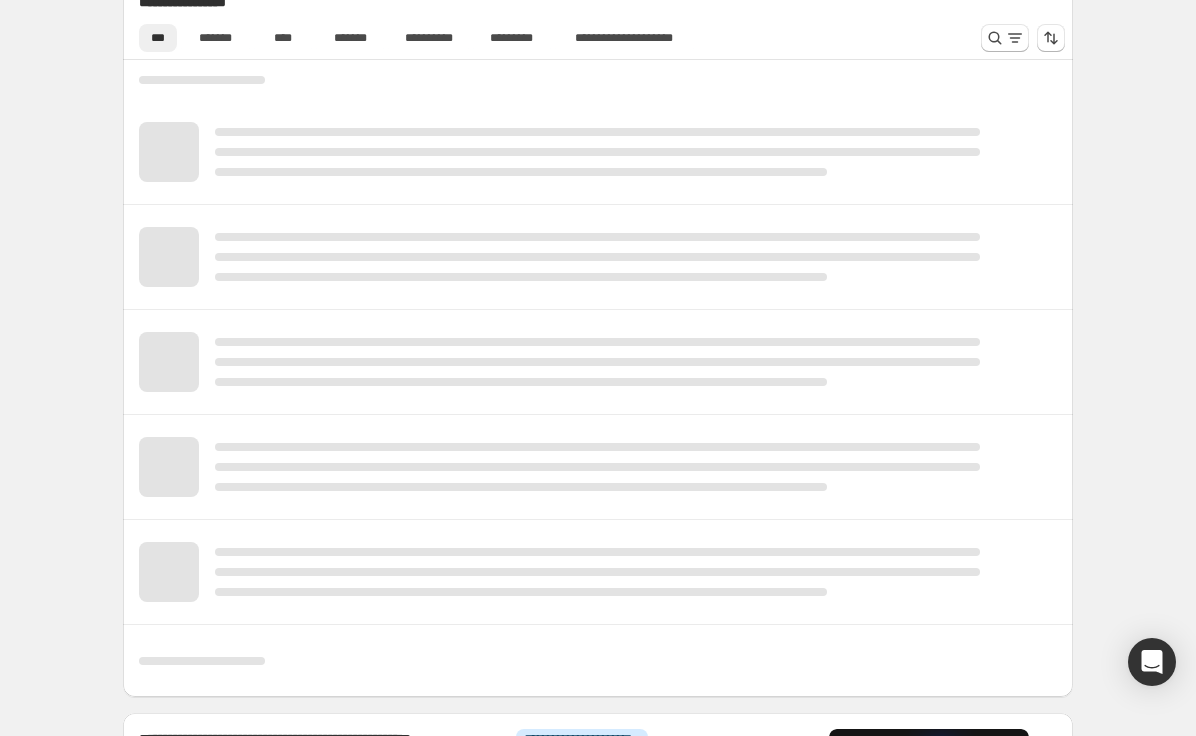 scroll, scrollTop: 712, scrollLeft: 0, axis: vertical 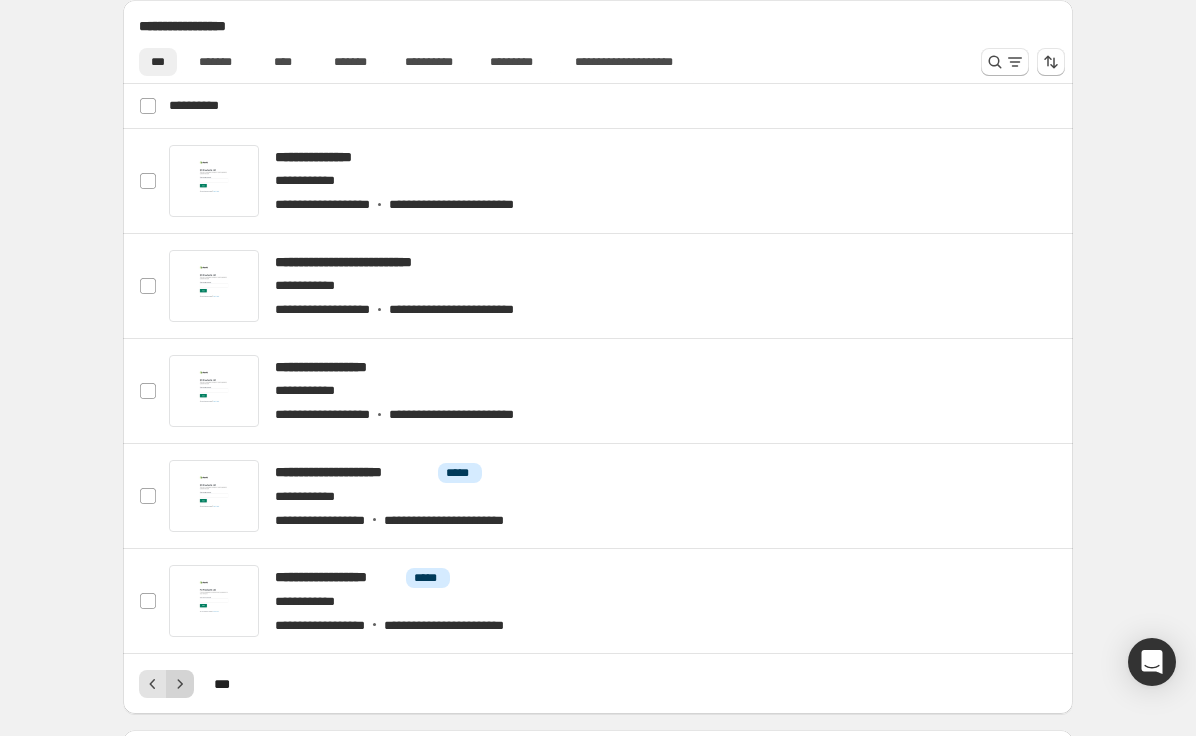click at bounding box center [180, 684] 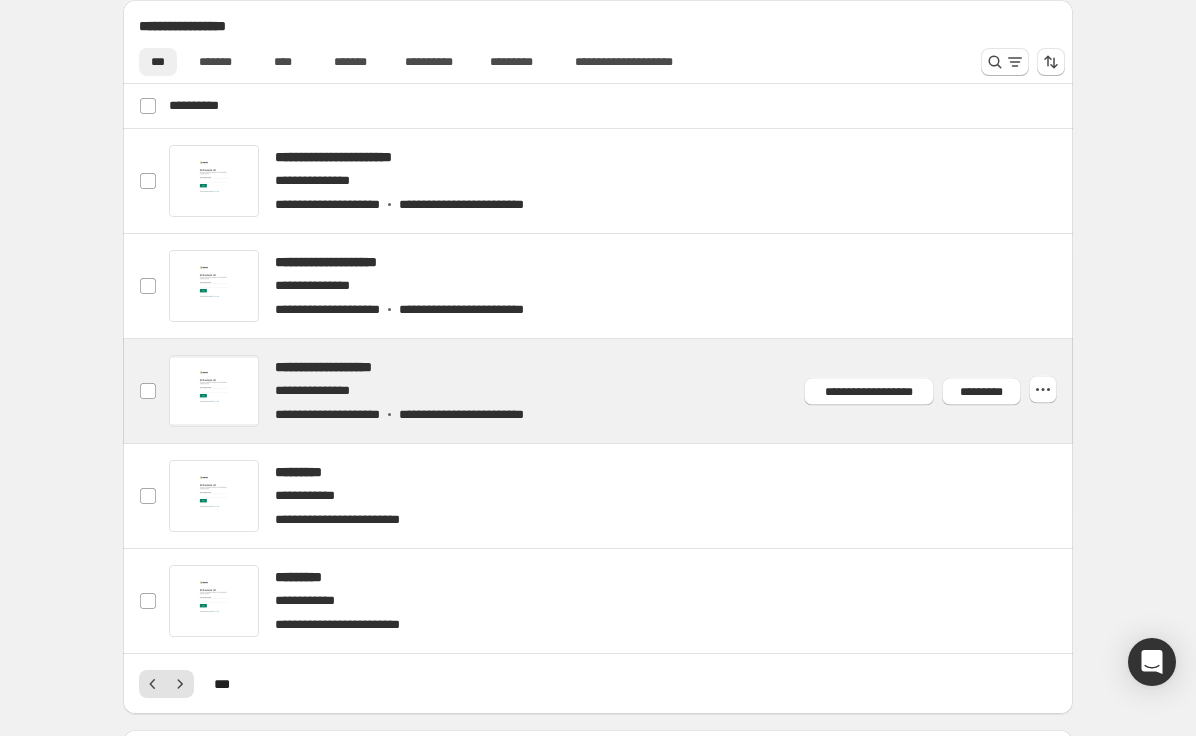 click at bounding box center [622, 391] 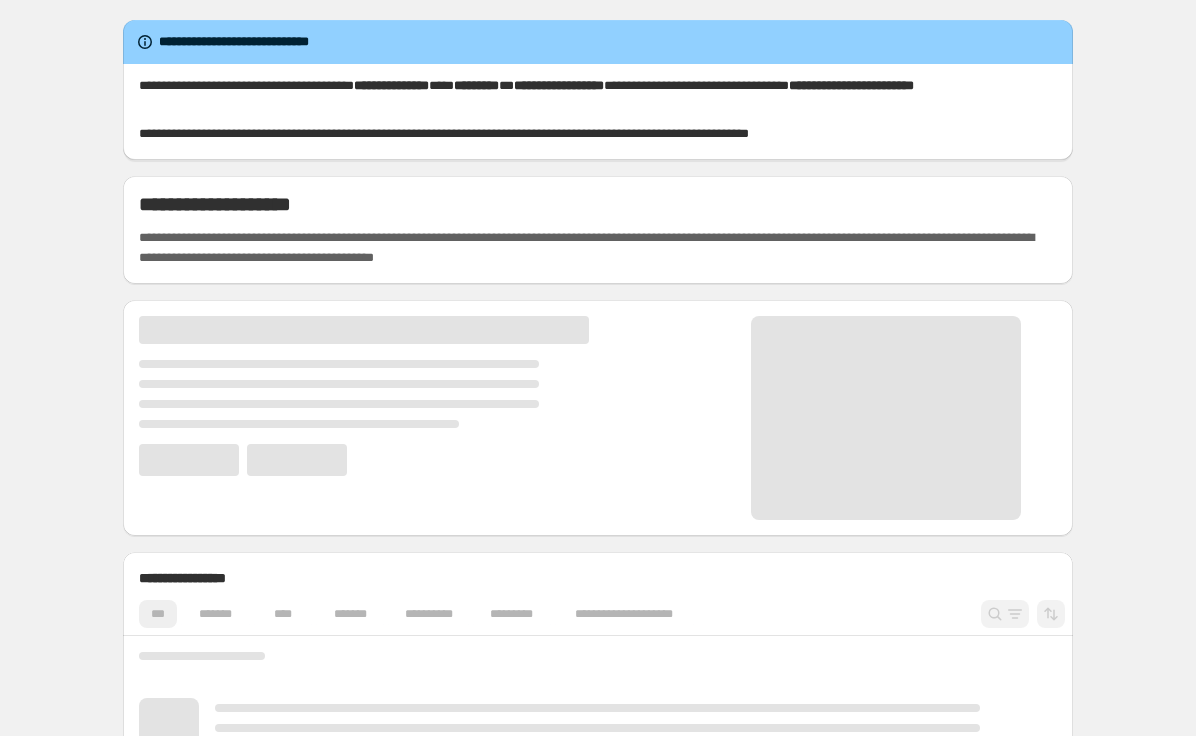 scroll, scrollTop: 0, scrollLeft: 0, axis: both 